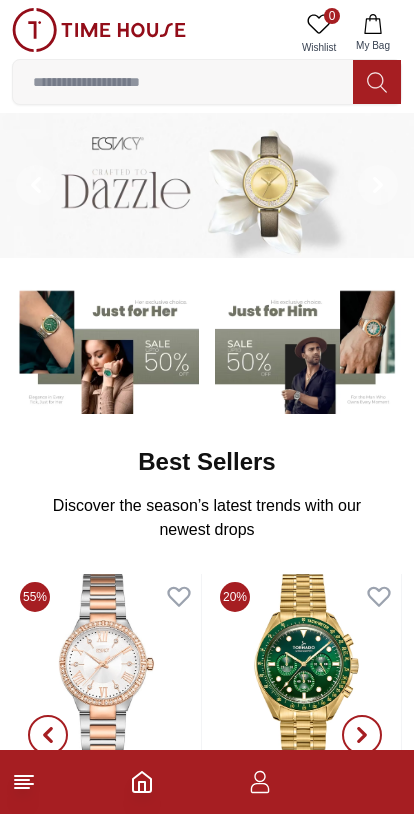 scroll, scrollTop: 0, scrollLeft: 0, axis: both 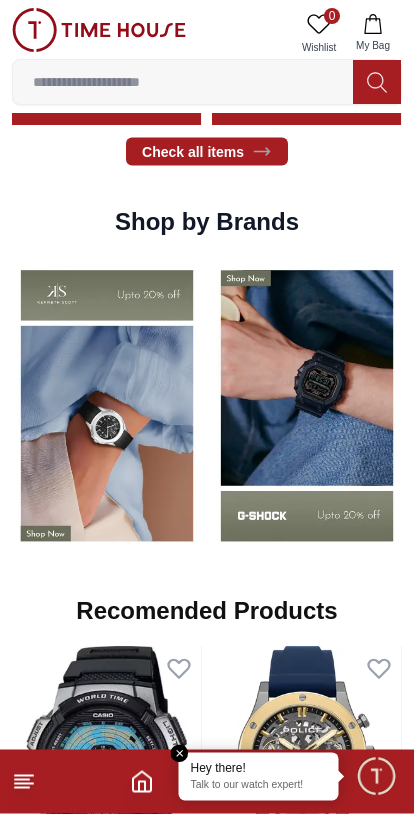 click at bounding box center (307, 406) 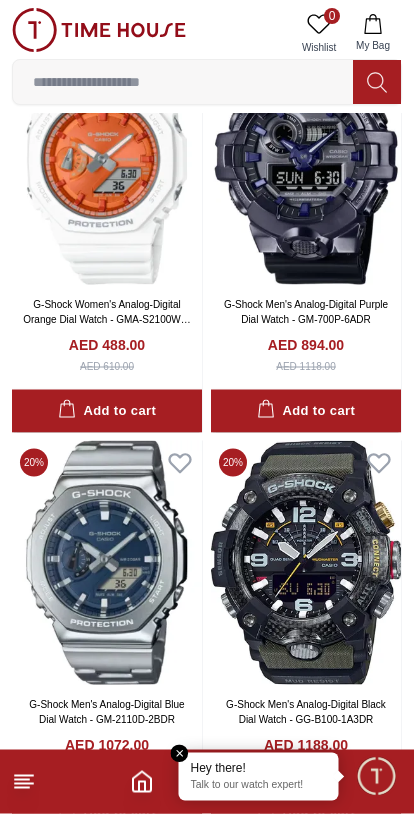 scroll, scrollTop: 1891, scrollLeft: 0, axis: vertical 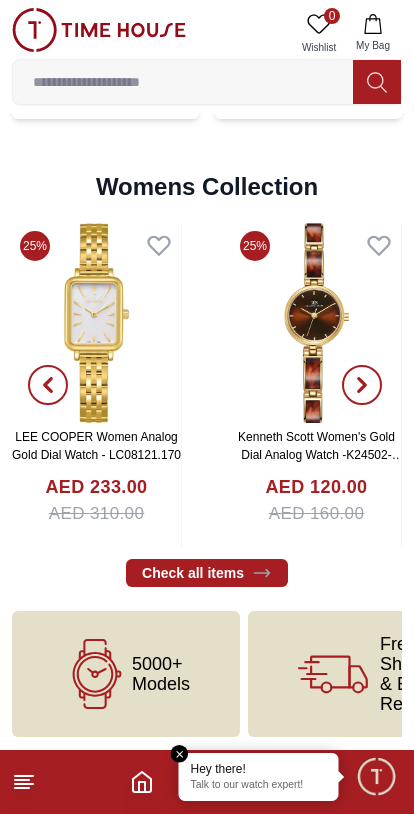 click 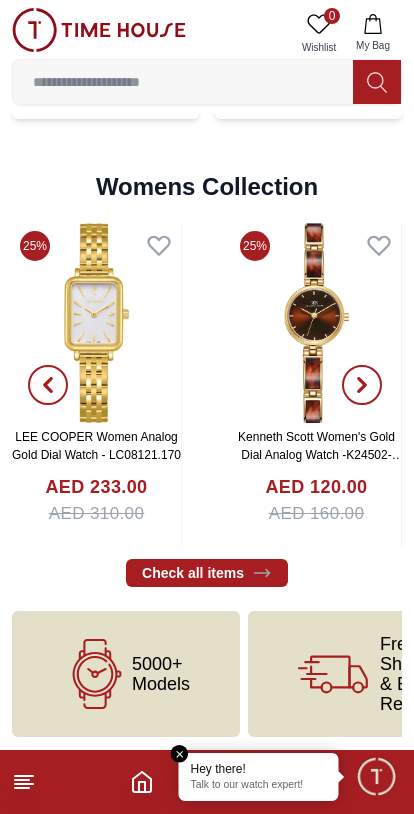 click at bounding box center [183, 82] 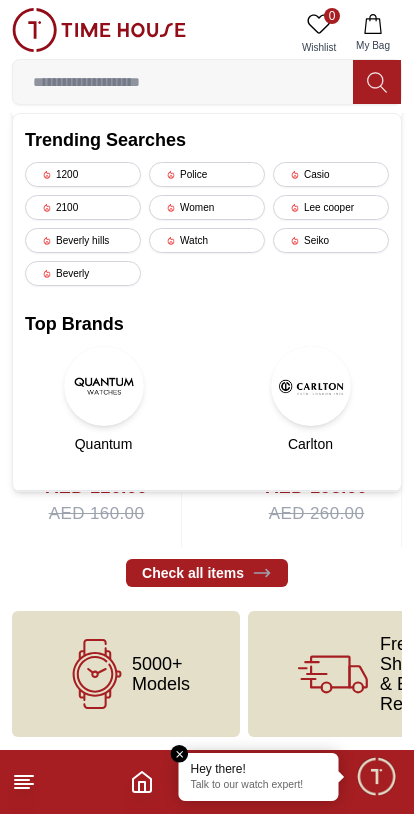scroll, scrollTop: 4289, scrollLeft: 0, axis: vertical 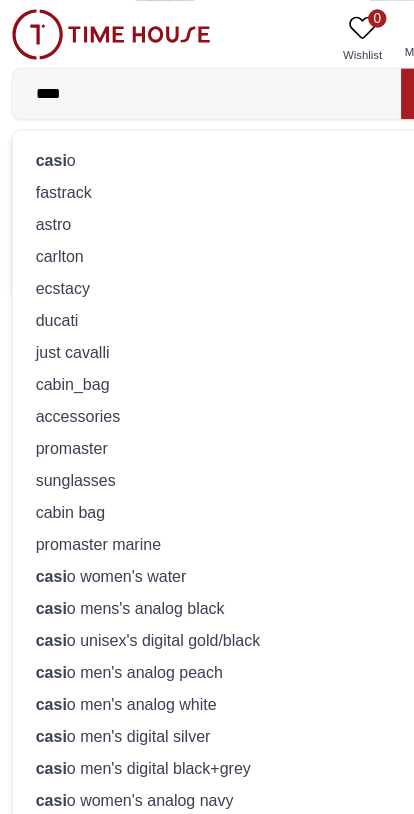 type on "*****" 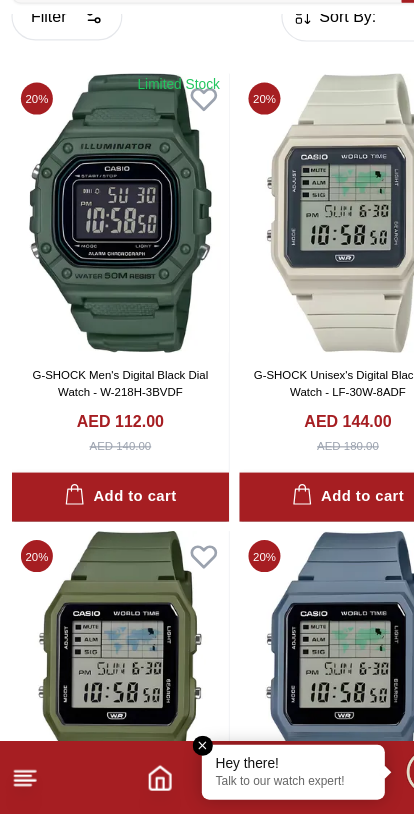 scroll, scrollTop: 49, scrollLeft: 0, axis: vertical 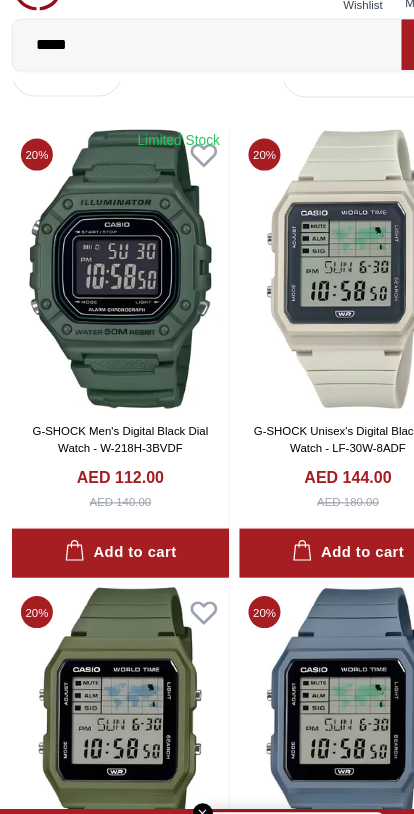 click at bounding box center (107, 278) 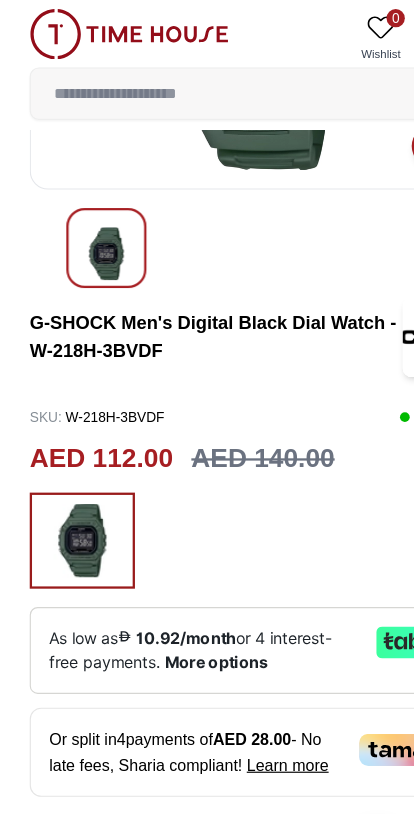 scroll, scrollTop: 257, scrollLeft: 0, axis: vertical 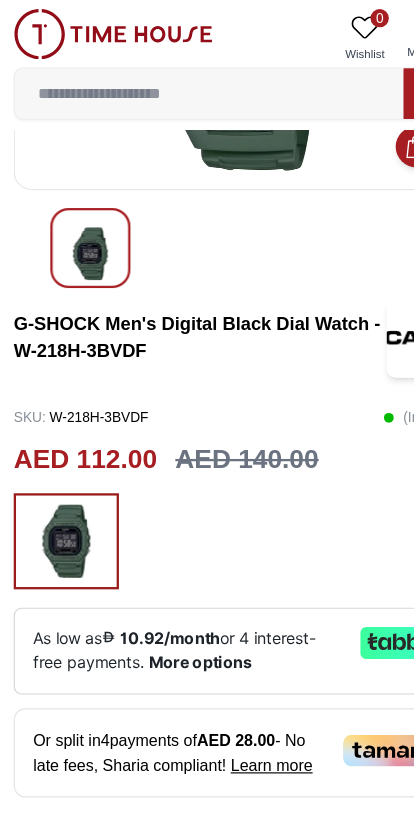 click at bounding box center [99, 30] 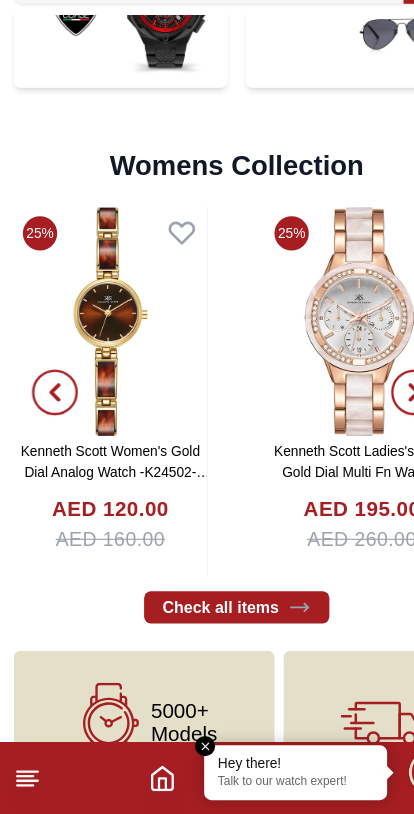 scroll, scrollTop: 4428, scrollLeft: 0, axis: vertical 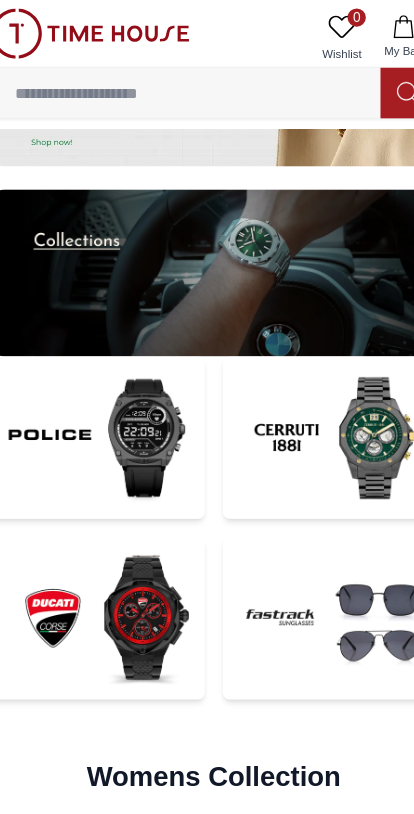 click at bounding box center [183, 82] 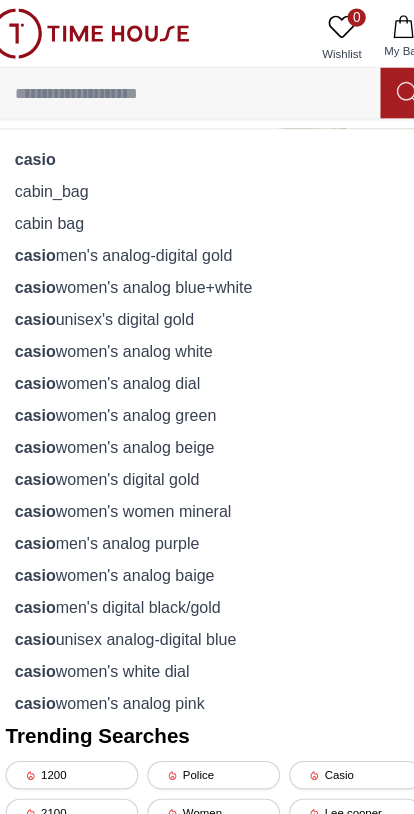 scroll, scrollTop: 3797, scrollLeft: 0, axis: vertical 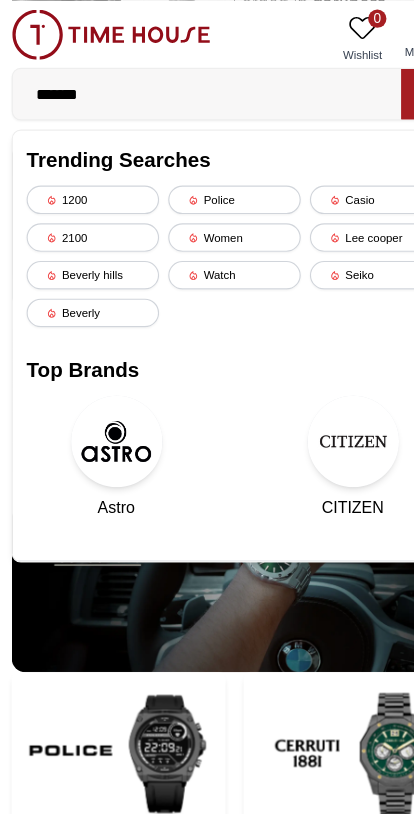 type on "********" 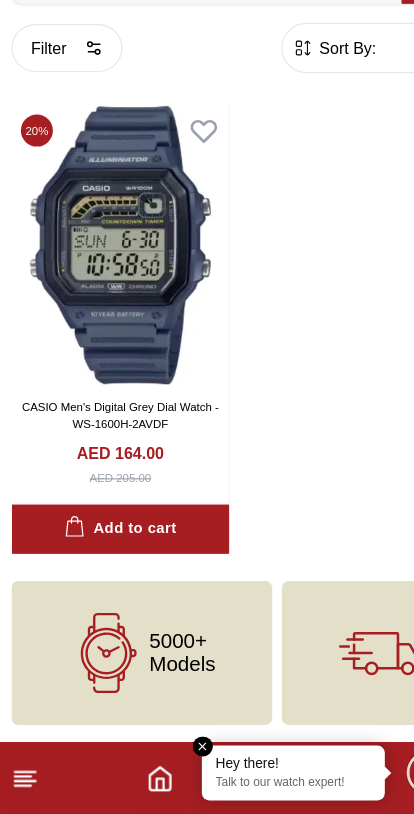 scroll, scrollTop: 0, scrollLeft: 0, axis: both 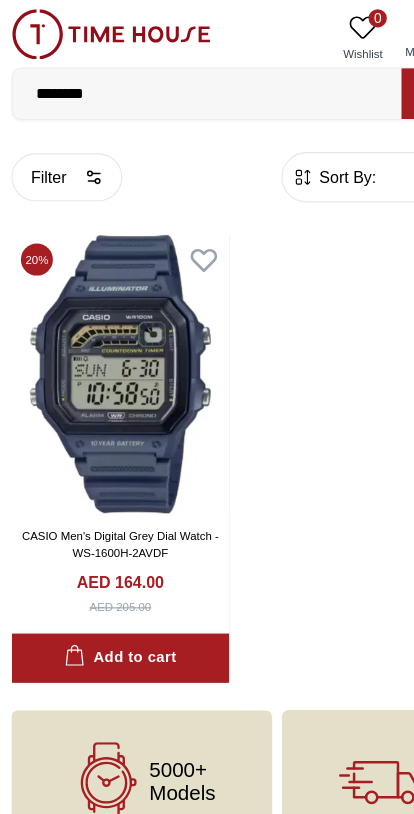 click on "********" at bounding box center (183, 82) 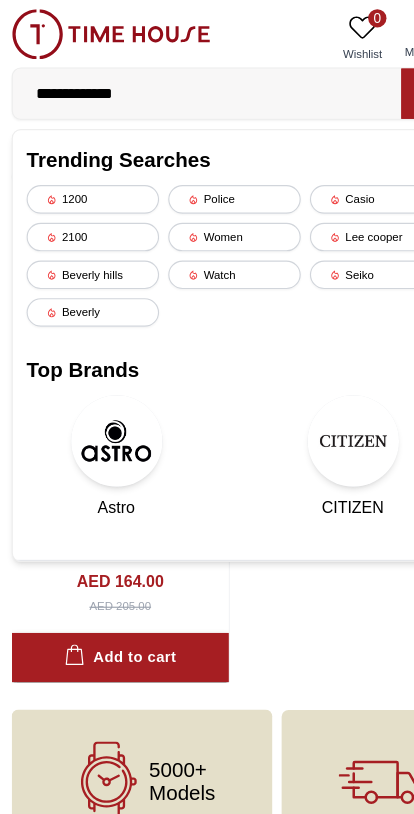 type on "**********" 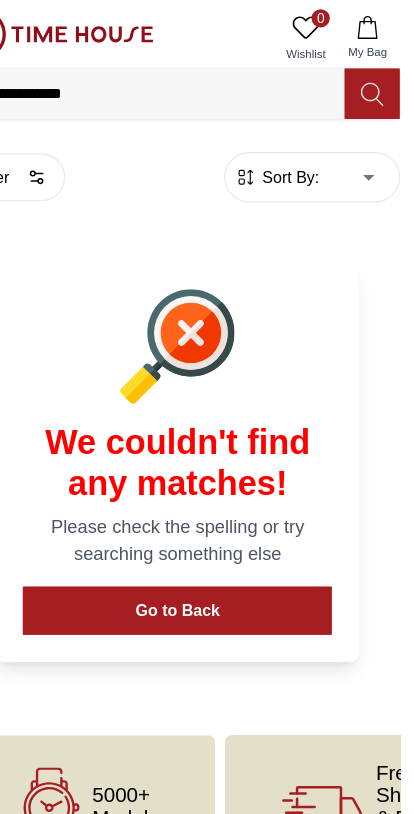 click at bounding box center (377, 82) 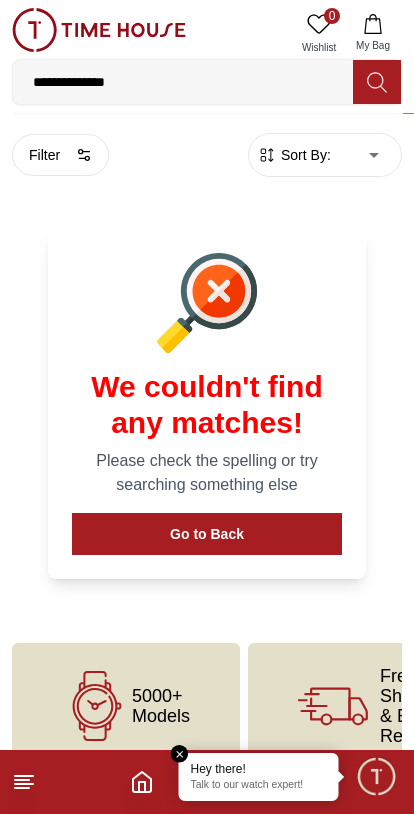 scroll, scrollTop: 0, scrollLeft: 0, axis: both 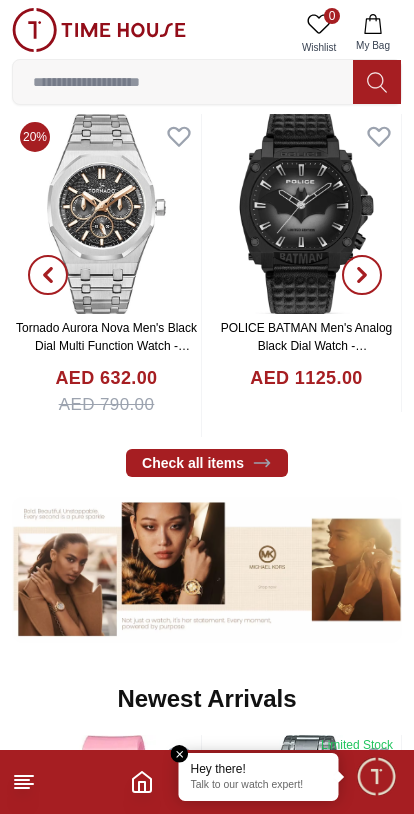 click on "Check all items" at bounding box center (207, 463) 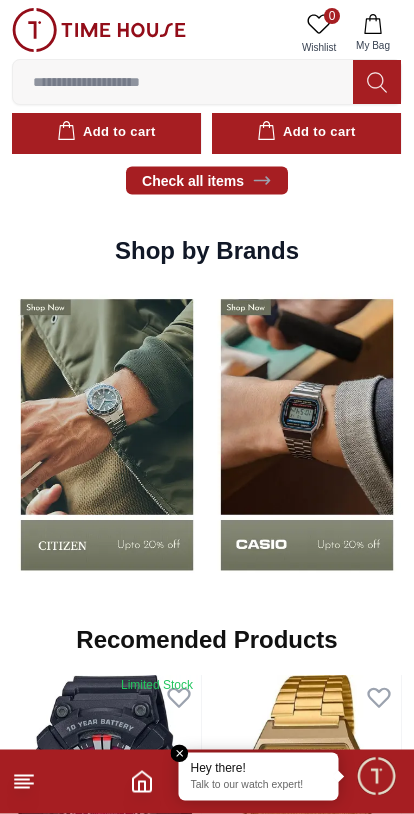 scroll, scrollTop: 1436, scrollLeft: 0, axis: vertical 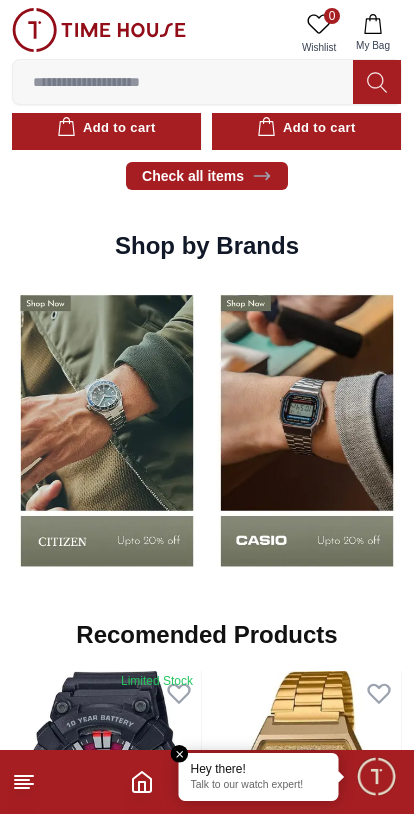 click at bounding box center (307, 430) 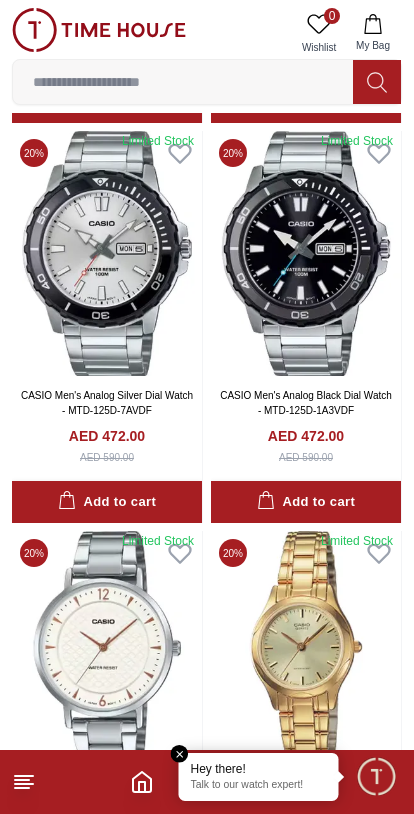 scroll, scrollTop: 3225, scrollLeft: 0, axis: vertical 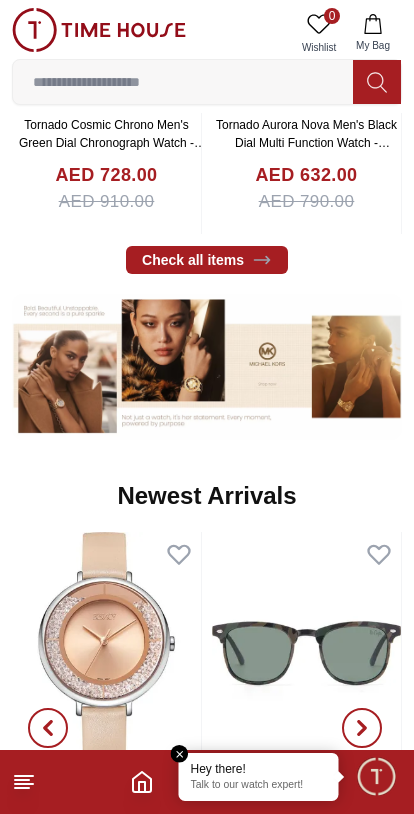 click at bounding box center [180, 754] 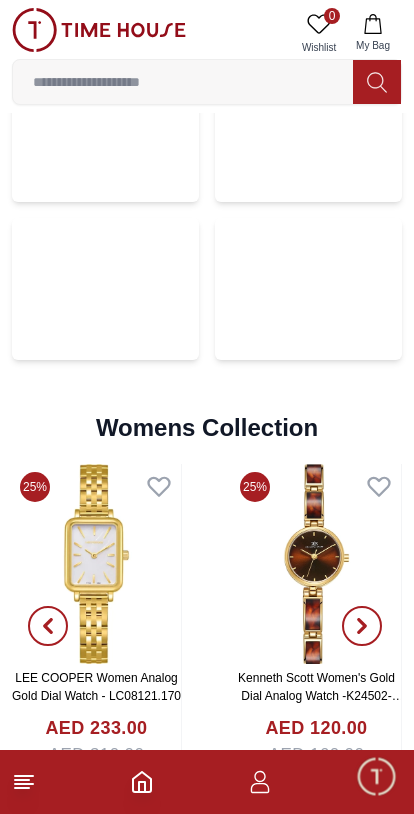 scroll, scrollTop: 4184, scrollLeft: 0, axis: vertical 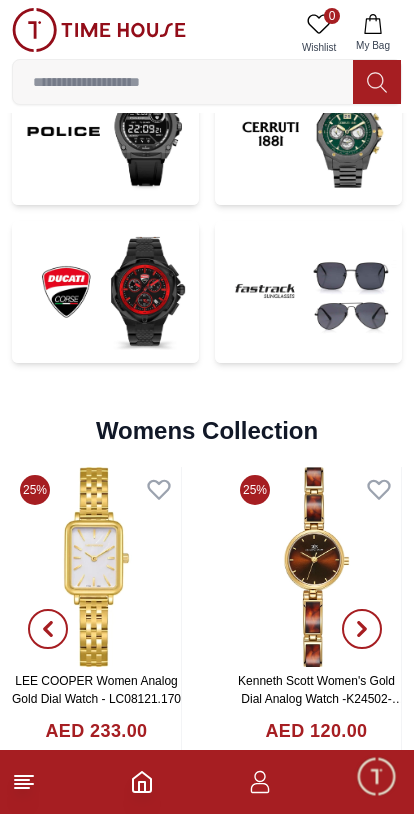 click at bounding box center (183, 82) 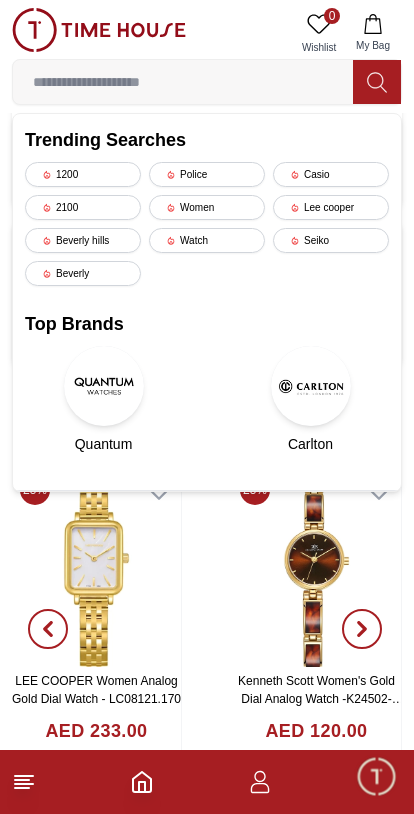 scroll, scrollTop: 4045, scrollLeft: 0, axis: vertical 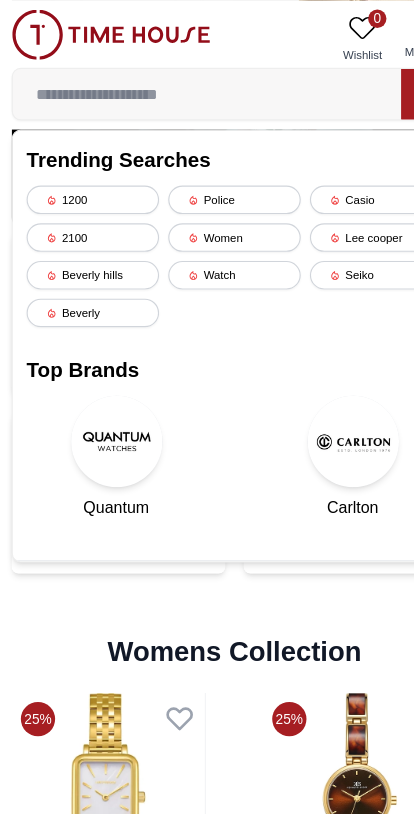 click at bounding box center (183, 82) 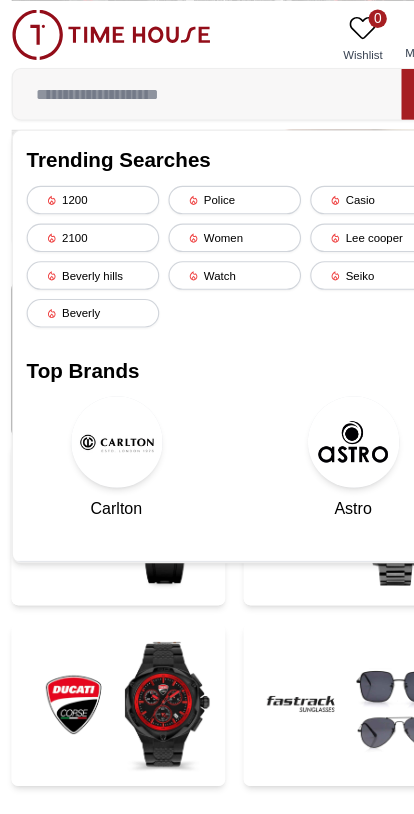 scroll, scrollTop: 3859, scrollLeft: 0, axis: vertical 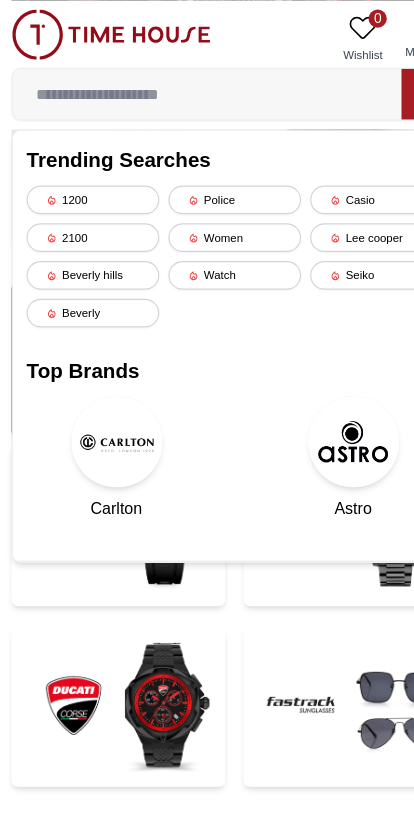 click at bounding box center (183, 82) 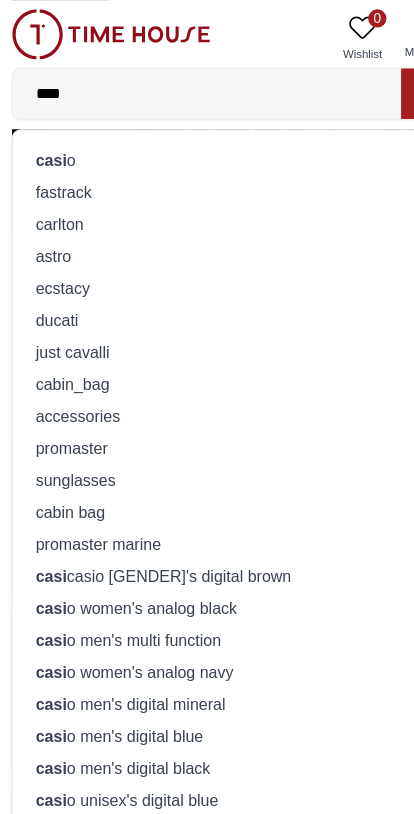 type on "*****" 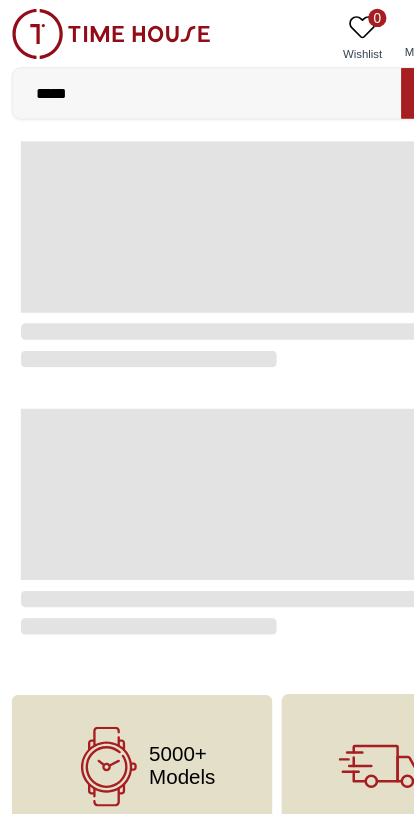 scroll, scrollTop: 0, scrollLeft: 0, axis: both 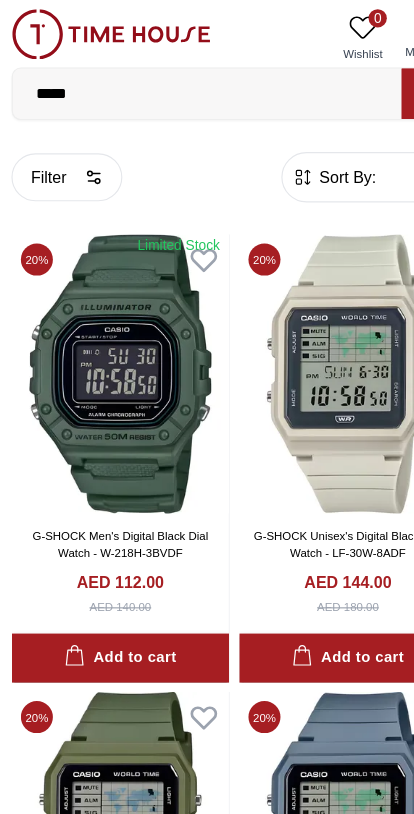 click on "G-SHOCK Unisex's Digital Black Dial Watch - LF-30W-8ADF AED 144.00 AED 180.00" at bounding box center (306, 497) 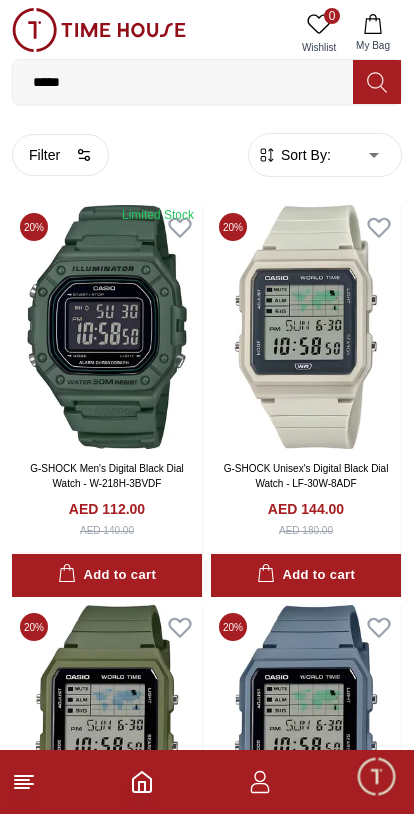 click 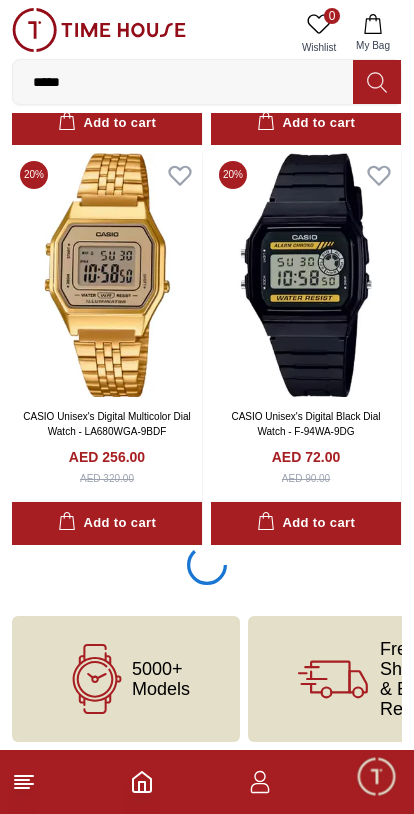 scroll, scrollTop: 3658, scrollLeft: 0, axis: vertical 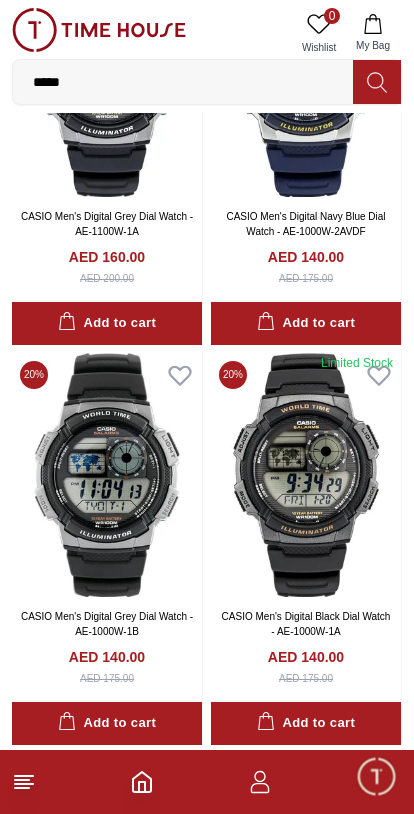 click at bounding box center (377, 82) 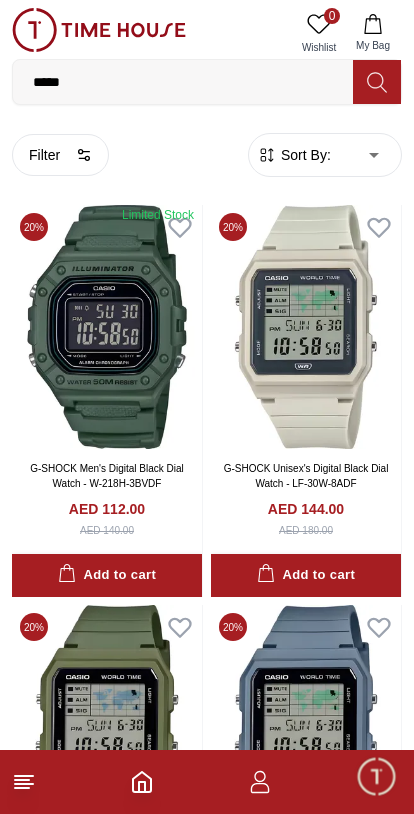 click on "100% Genuine products with International Warranty Shop From UAE | العربية |     Currency    | 0 Wishlist My Bag ***** casio cabin_bag cabin bag casio  unisex's analog-digital combination casio  unisex's digital multicolor casio  men's analog orange casio  men's digital black+gold casio  unisex's digital silver casio  unisex analog white casio  womens's analog silver casio  womens's analog black casio  unisex's analog orange casio  men's chronograph blue casio  unisex's digital white casio  unisex analog & casio  women's digital grey casio  unisex digital black casio  women's digital black Trending Searches 1200 Police Casio 2100 Women Lee cooper Beverly hills Watch Seiko Beverly Top Brands Carlton Astro CITIZEN Quantum Help Our Stores My Account 0 Wishlist My Bag Home    Filter By Clear Brands CASIO G-Shock Color Black Green Blue Red Dark Blue Silver Silver / Black Orange Rose Gold Grey White Mop White White / Rose Gold Silver / Silver Dark Blue / Silver Silver / Gold Silver / Rose Gold MOP" at bounding box center [207, 2200] 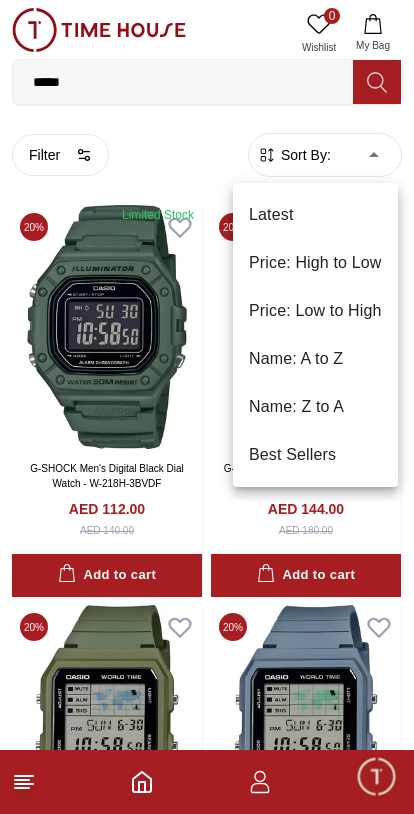 click on "Price: Low to High" at bounding box center [315, 311] 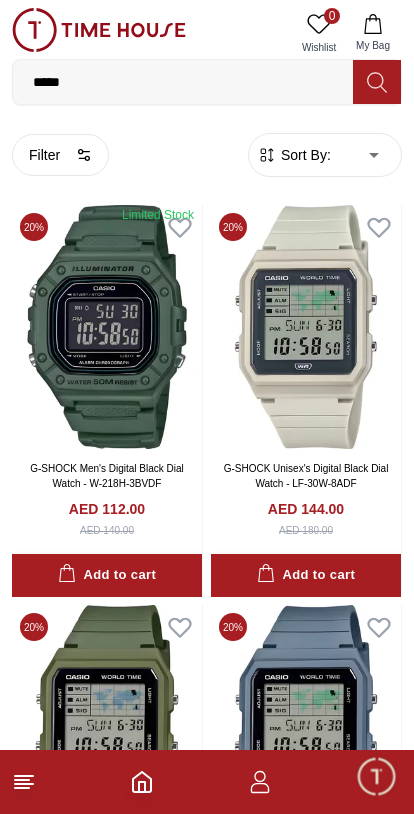 type on "*" 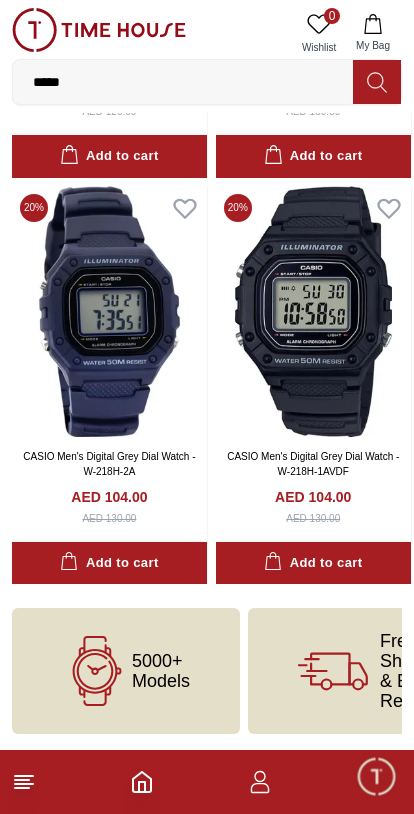 scroll, scrollTop: 3670, scrollLeft: 0, axis: vertical 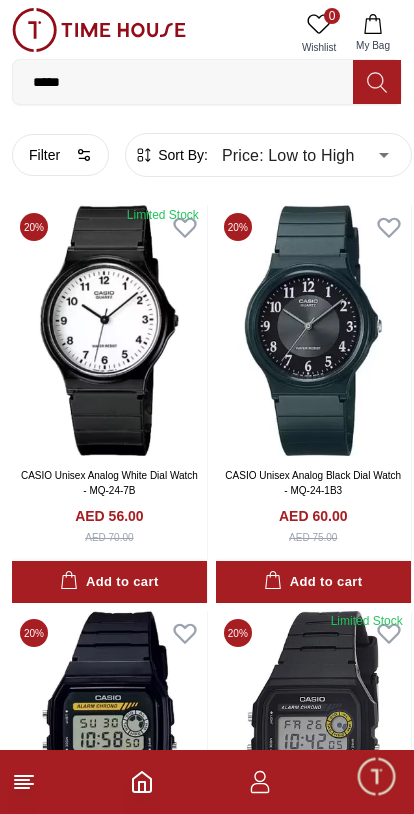 click 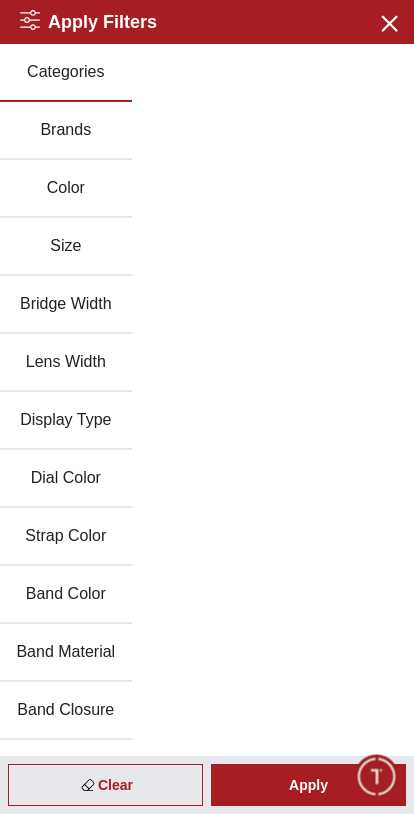 click on "Strap Color" at bounding box center [66, 537] 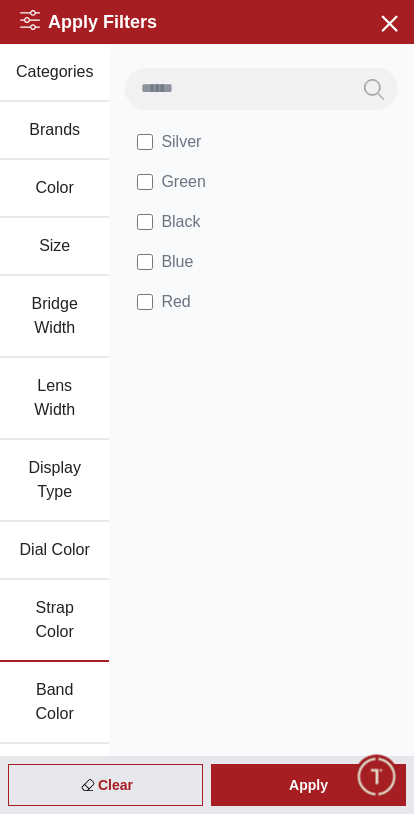 click on "Black" at bounding box center (180, 222) 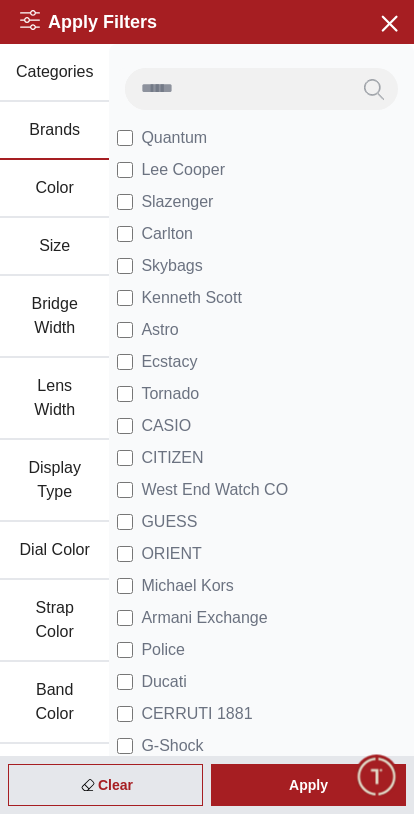 click on "CASIO" at bounding box center [166, 426] 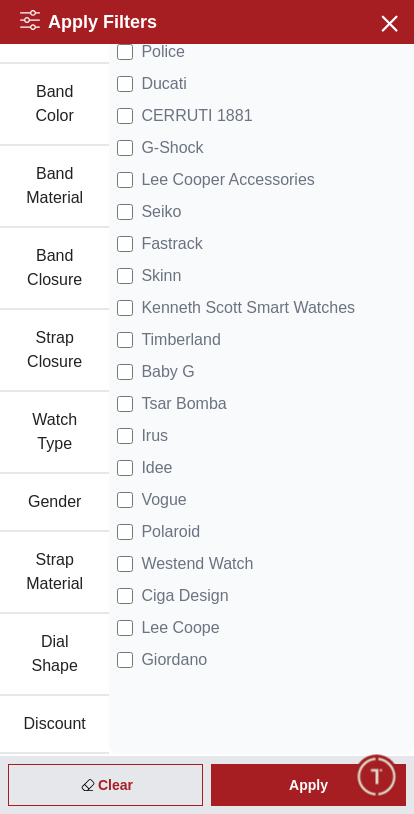 scroll, scrollTop: 598, scrollLeft: 0, axis: vertical 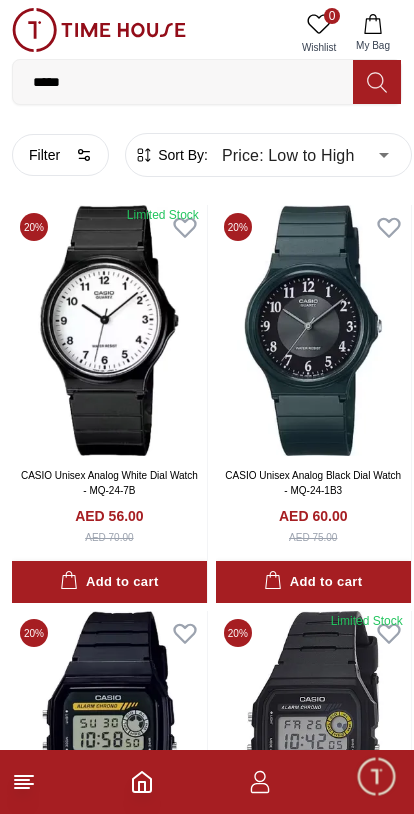click 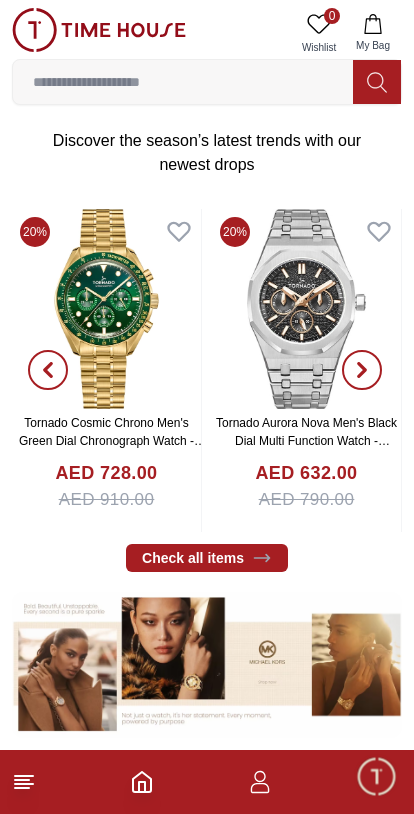 click at bounding box center [183, 82] 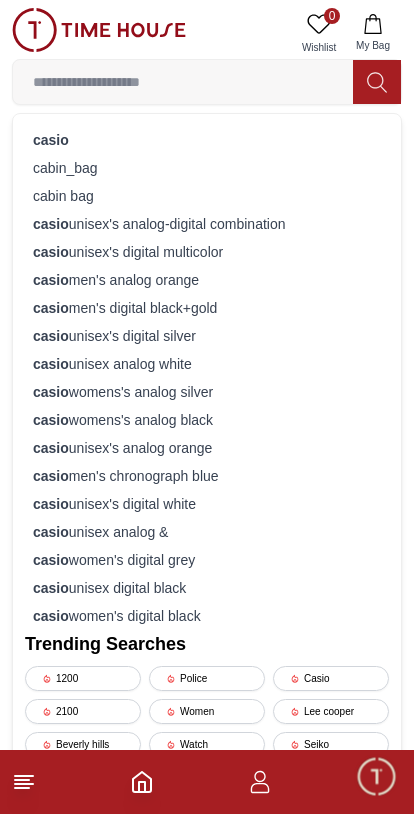 scroll, scrollTop: 226, scrollLeft: 0, axis: vertical 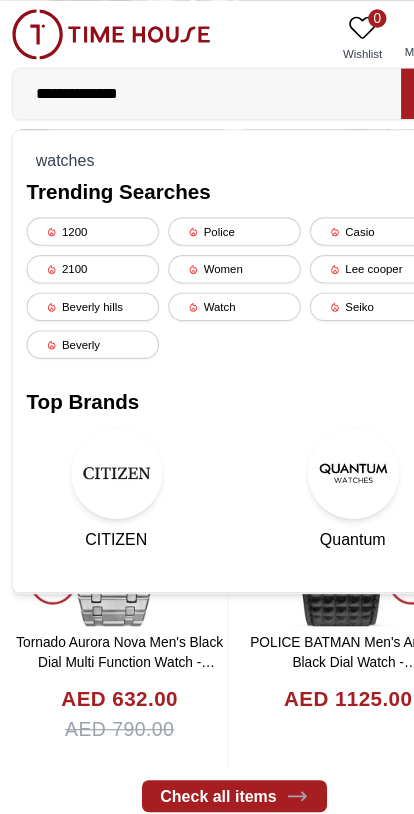 type on "**********" 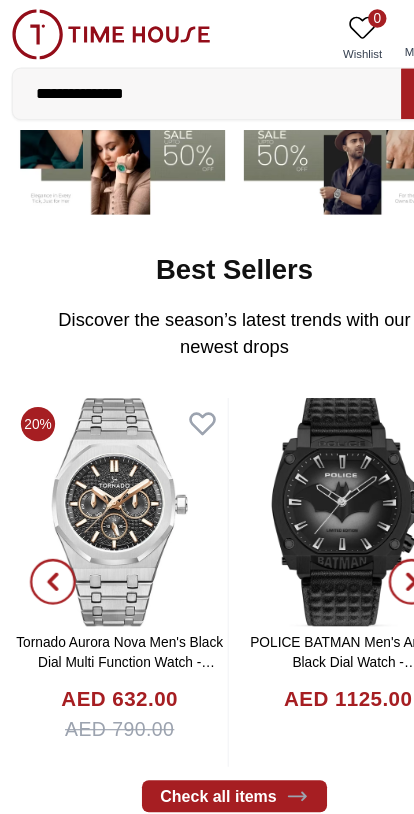scroll, scrollTop: 0, scrollLeft: 0, axis: both 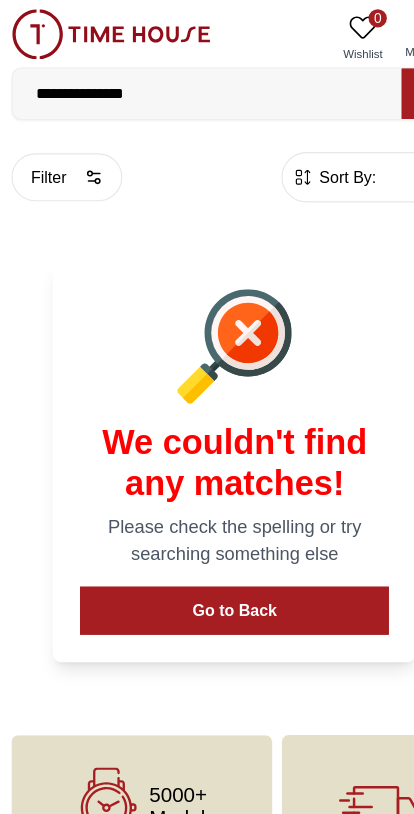click at bounding box center (207, 303) 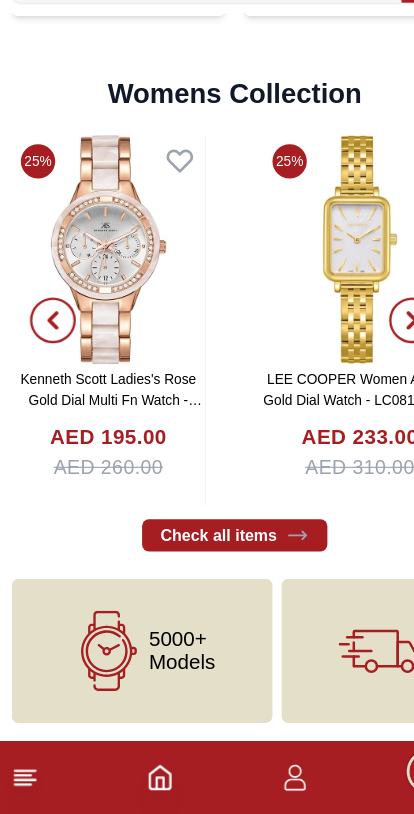 scroll, scrollTop: 4428, scrollLeft: 0, axis: vertical 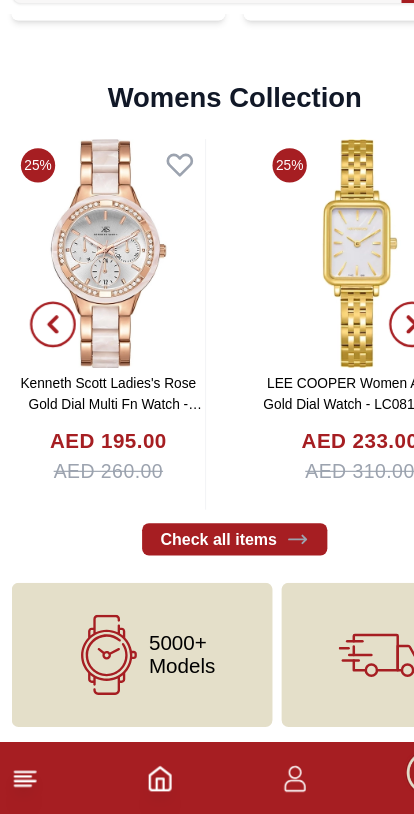 click on "Check all items" at bounding box center (207, 573) 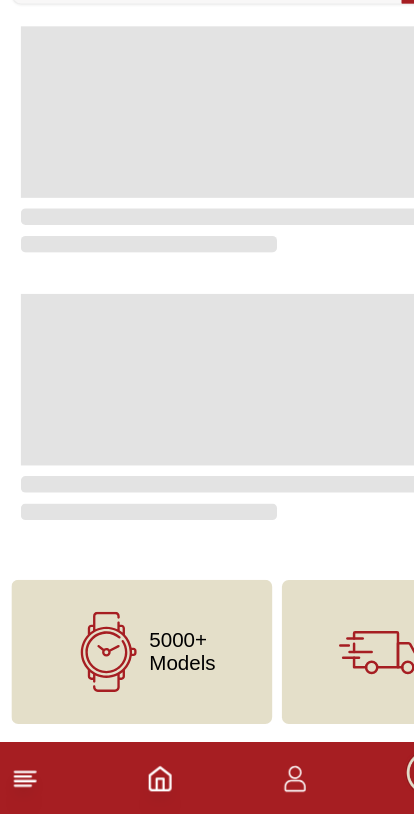 scroll, scrollTop: 0, scrollLeft: 0, axis: both 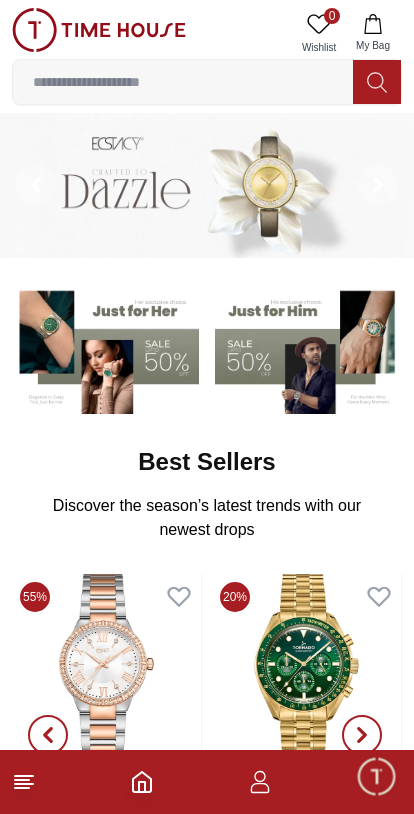 click at bounding box center (183, 82) 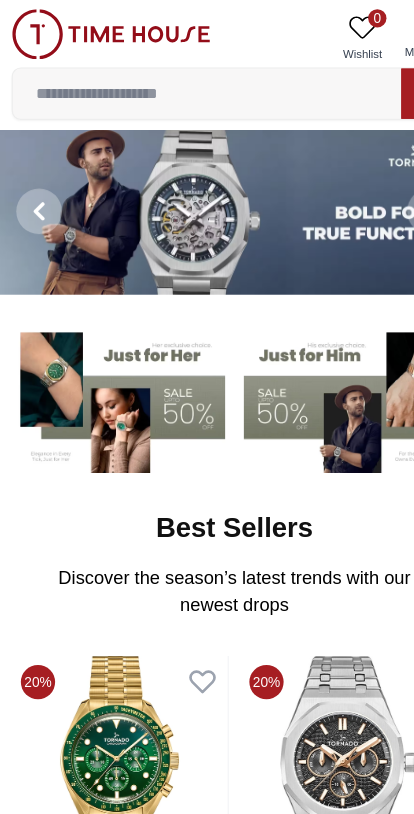 click at bounding box center (183, 82) 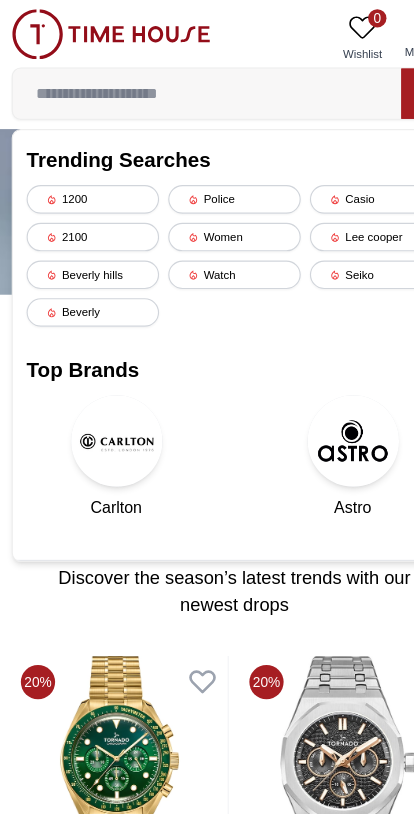 click at bounding box center [183, 82] 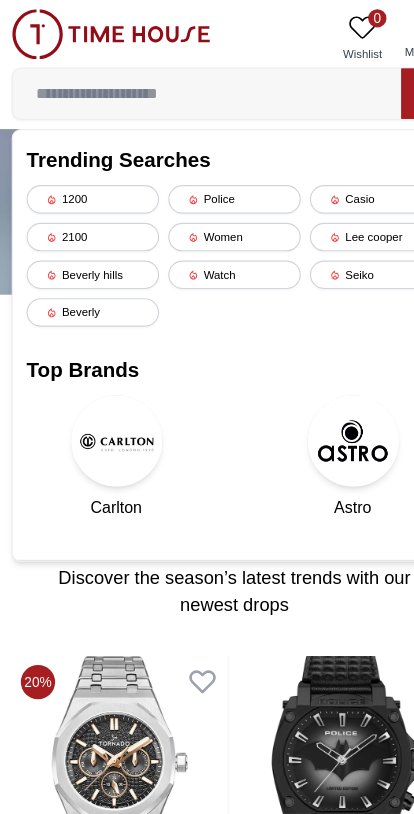 paste on "**********" 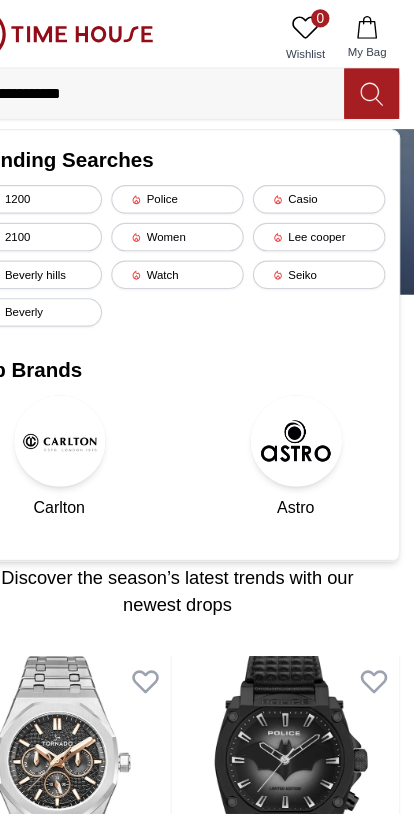 type on "**********" 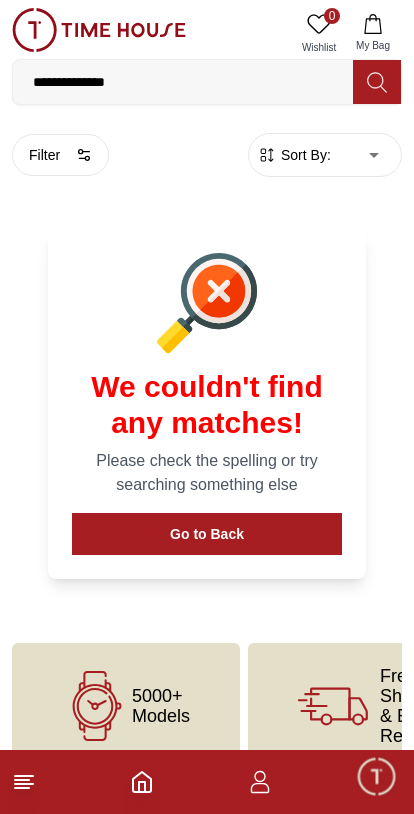 scroll, scrollTop: 35, scrollLeft: 0, axis: vertical 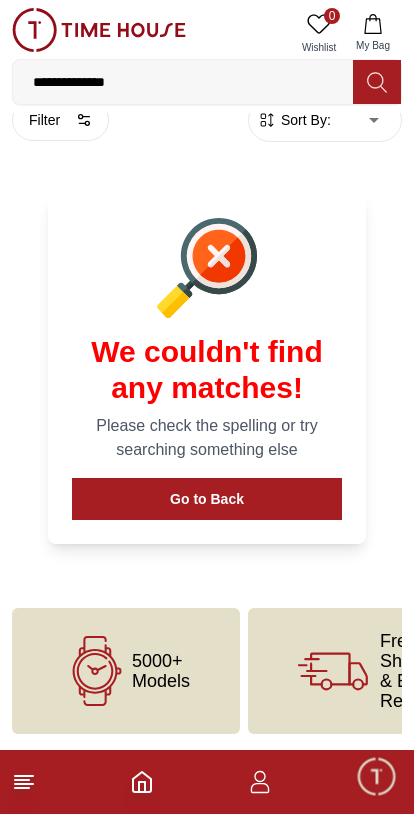 click on "**********" at bounding box center [183, 82] 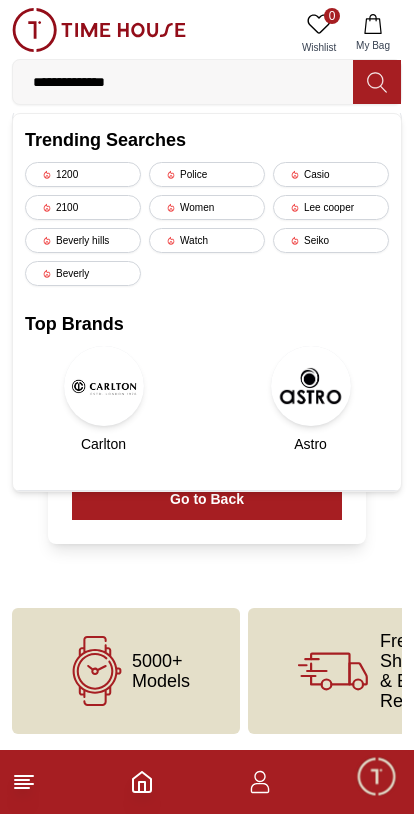 scroll, scrollTop: 0, scrollLeft: 0, axis: both 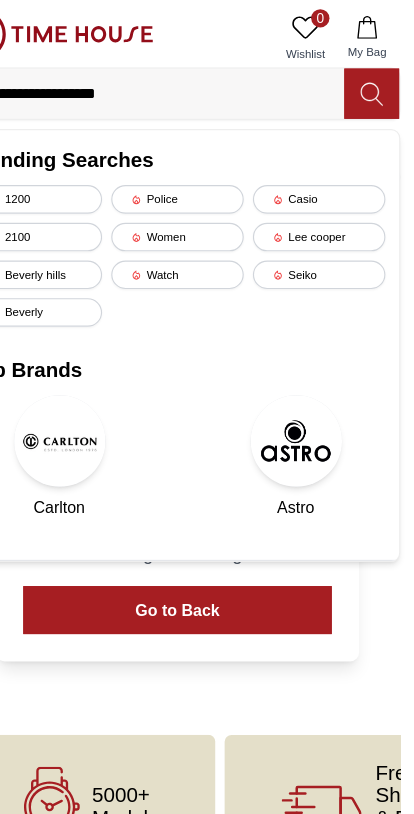 type on "**********" 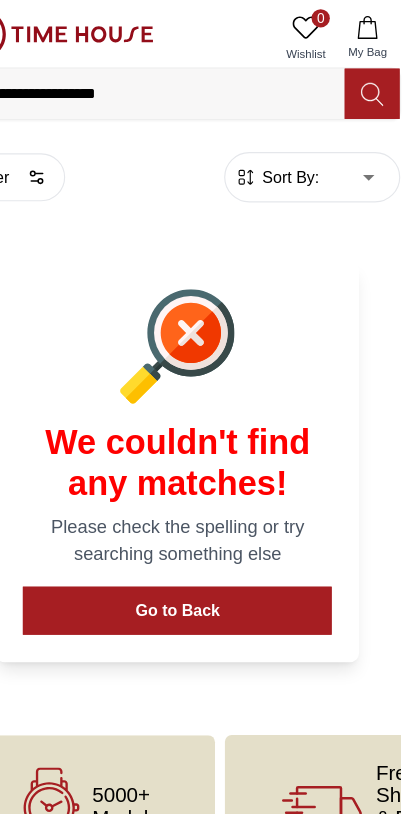 click on "**********" at bounding box center [183, 82] 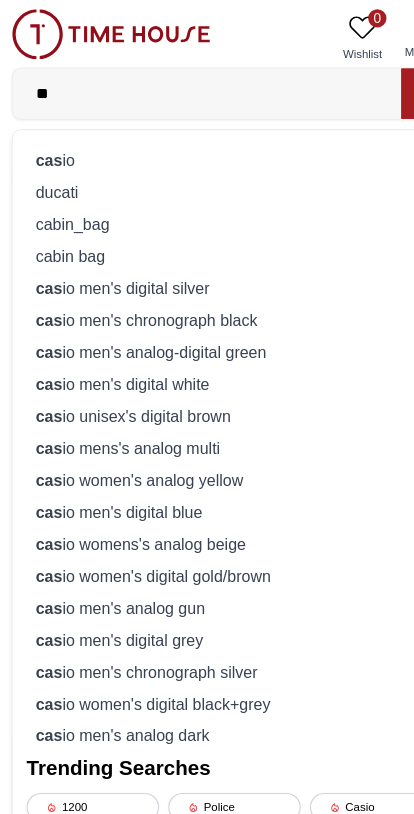type on "*" 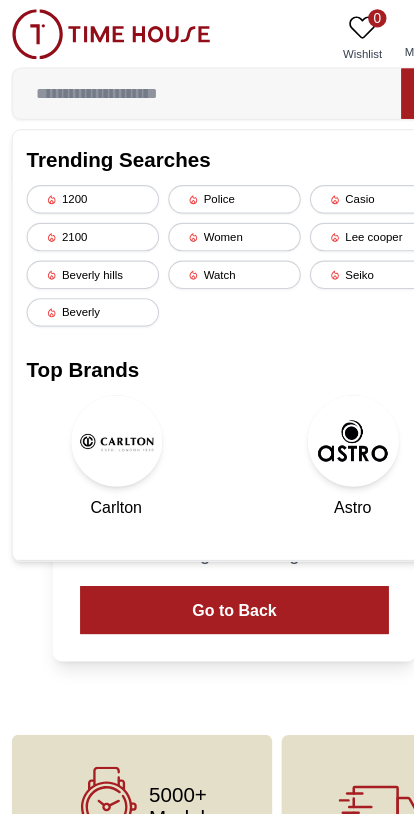 click at bounding box center [183, 82] 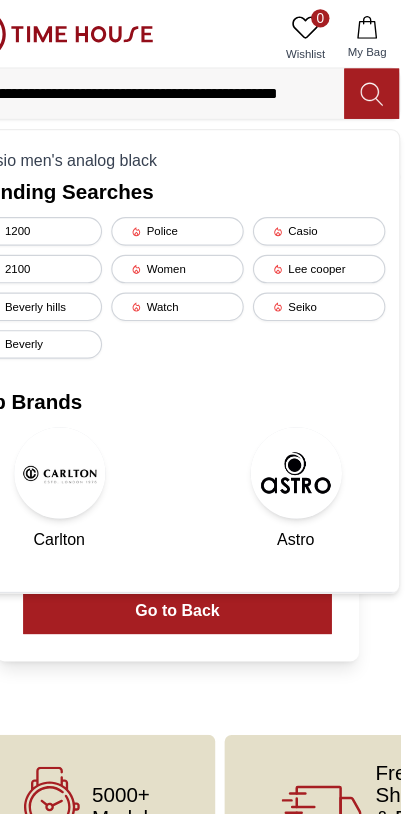 type on "**********" 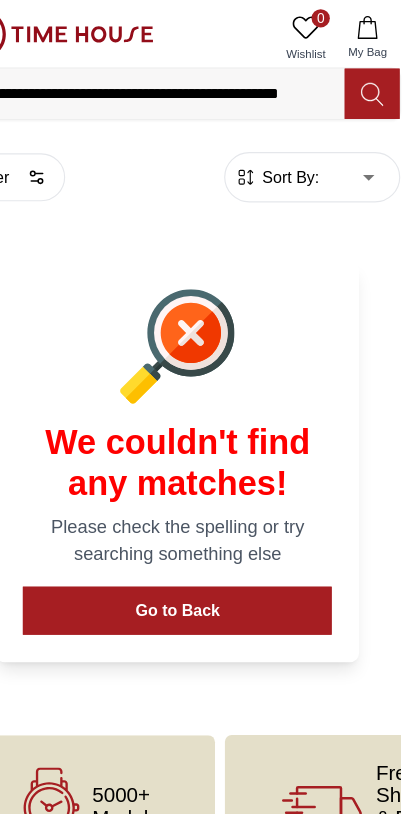click on "We couldn't find any matches!  Please check the spelling or try searching something else Go to Back" at bounding box center [207, 404] 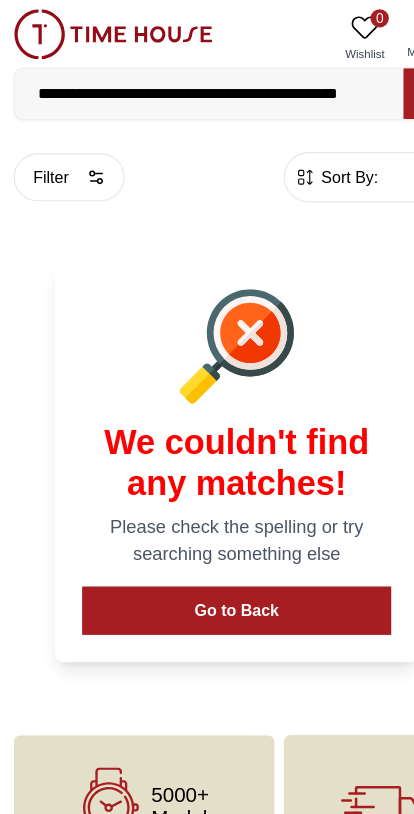 click at bounding box center [99, 30] 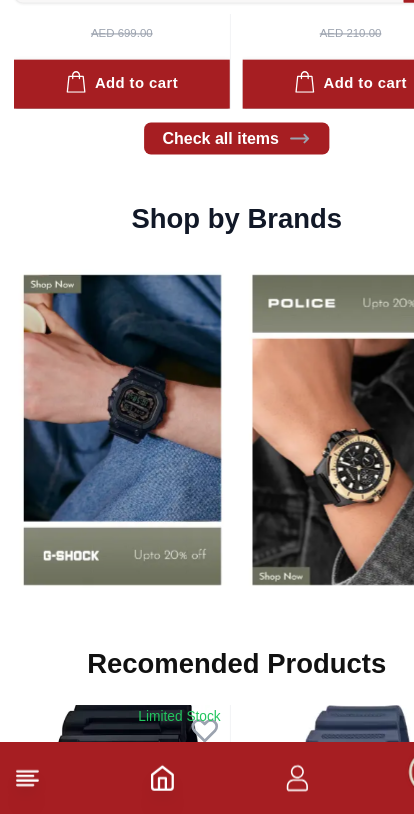 scroll, scrollTop: 1424, scrollLeft: 0, axis: vertical 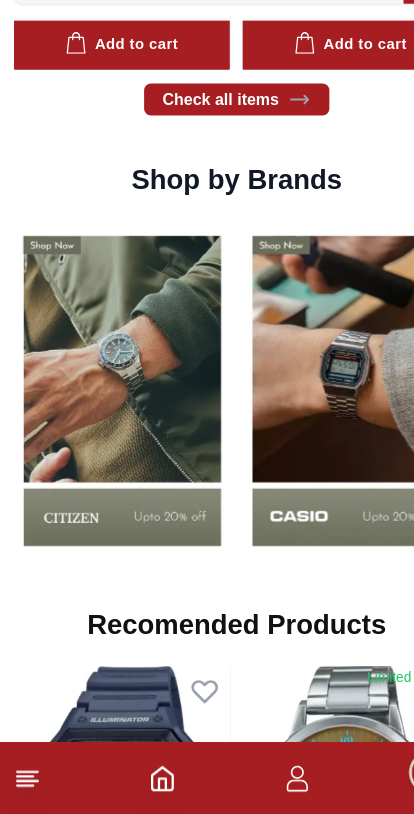 click at bounding box center (307, 442) 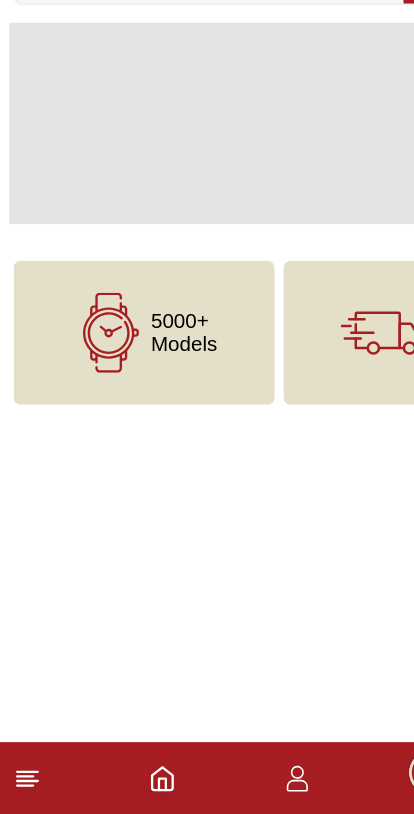 click on "5000+ Models" at bounding box center (126, 392) 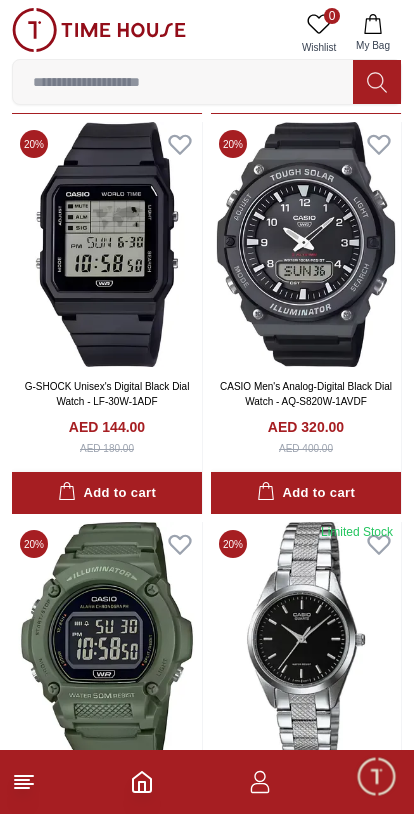 scroll, scrollTop: 1260, scrollLeft: 0, axis: vertical 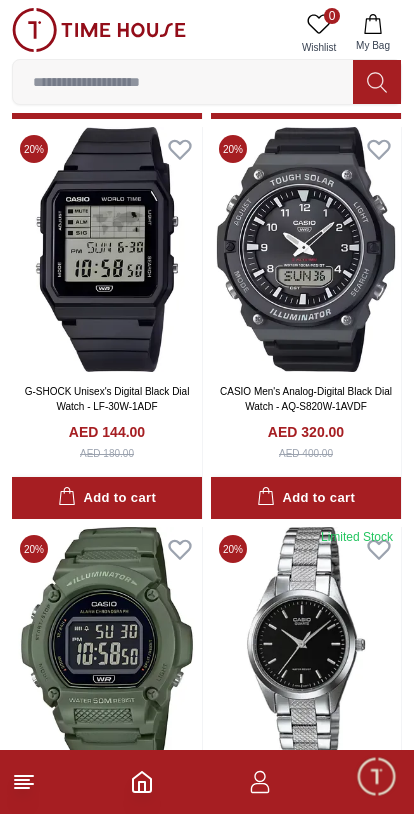 click at bounding box center [183, 82] 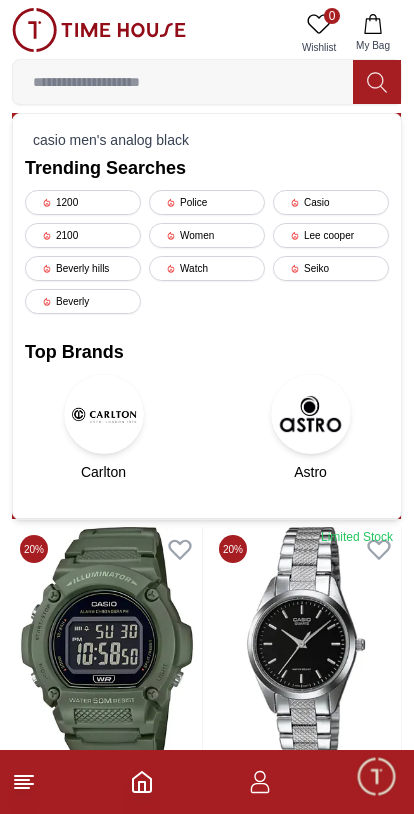 scroll, scrollTop: 1122, scrollLeft: 0, axis: vertical 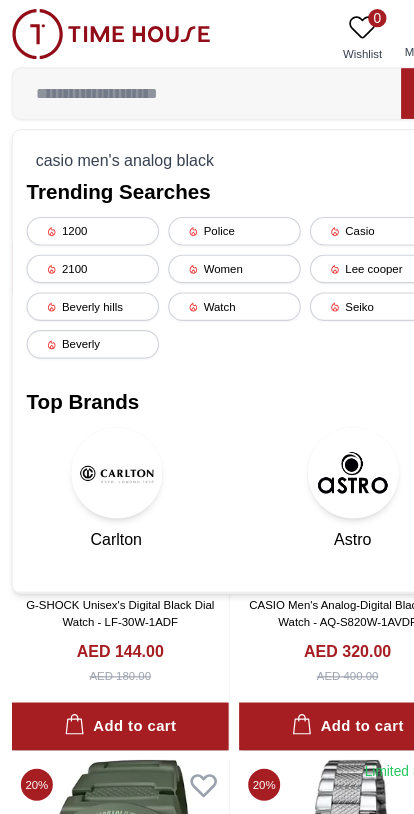 click at bounding box center [183, 82] 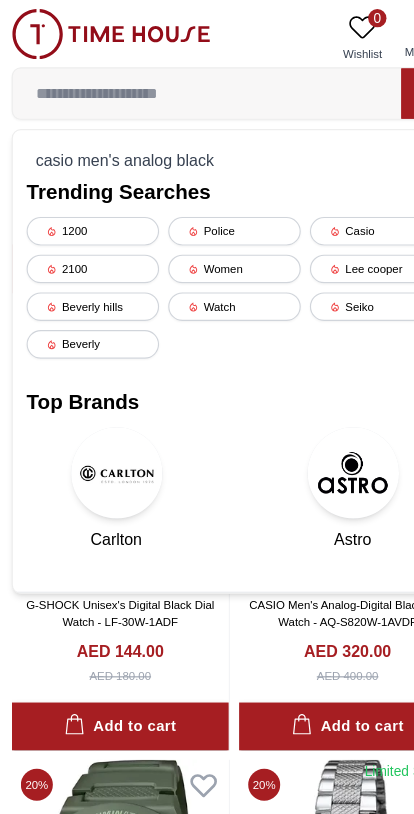 paste on "**********" 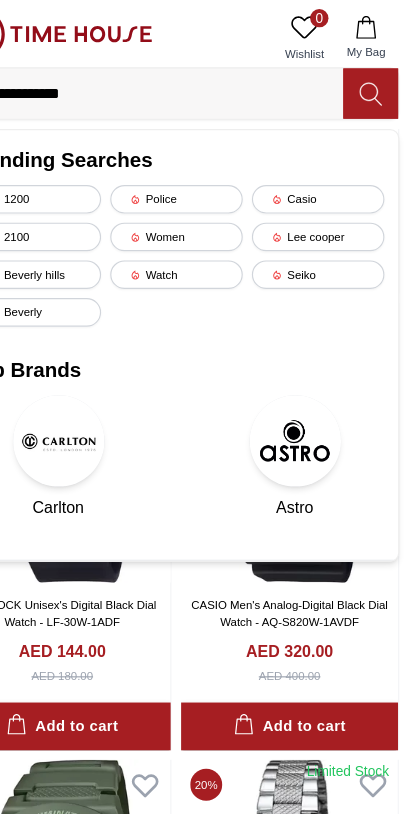 scroll, scrollTop: 1122, scrollLeft: 0, axis: vertical 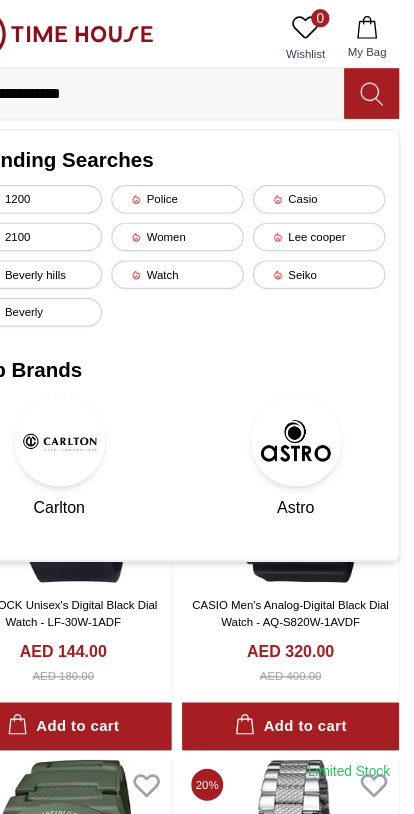 type on "**********" 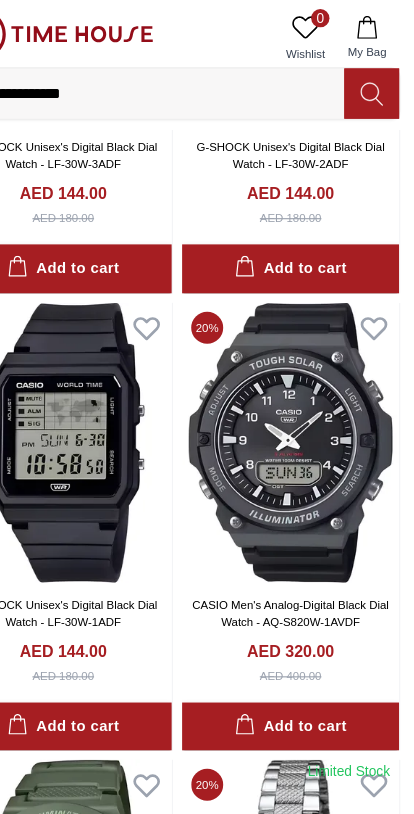 scroll, scrollTop: 1122, scrollLeft: 0, axis: vertical 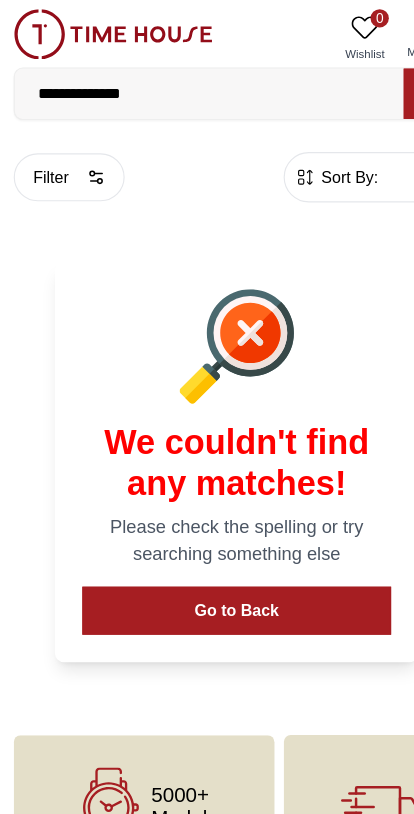 click on "0 Wishlist" at bounding box center [319, 33] 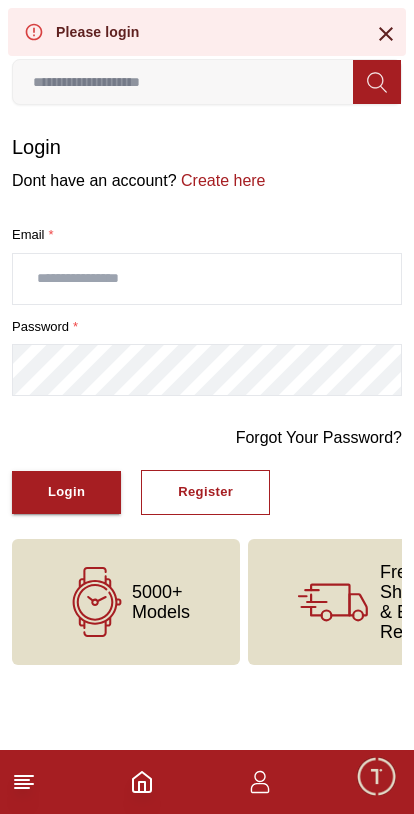 click on "Please login" at bounding box center [207, 32] 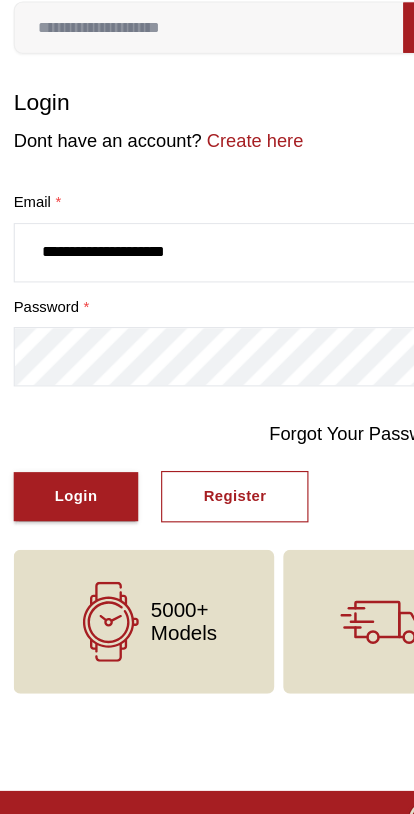 click on "**********" at bounding box center (207, 279) 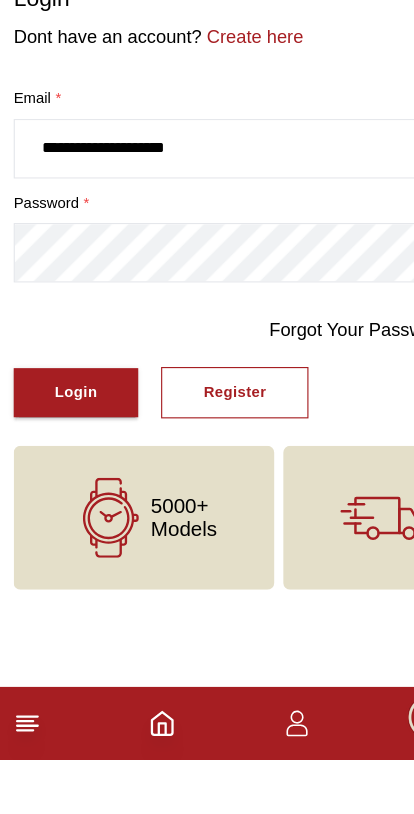 click on "Login" at bounding box center (66, 492) 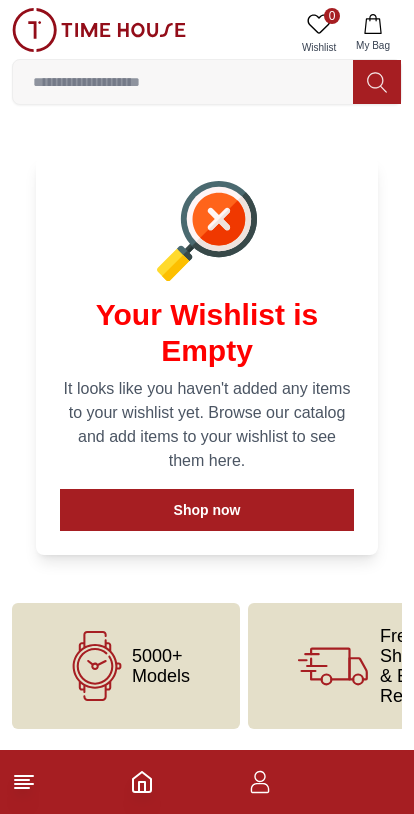 scroll, scrollTop: 0, scrollLeft: 0, axis: both 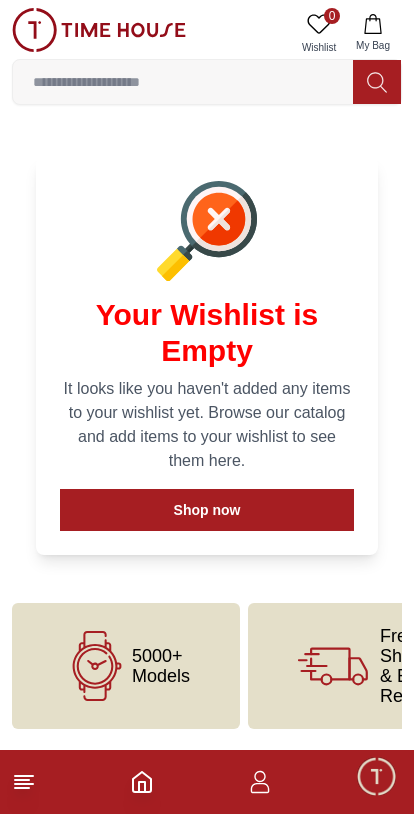 click 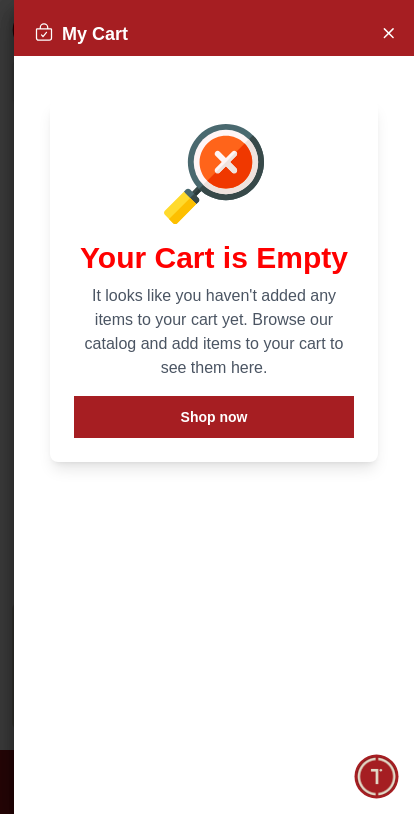 click 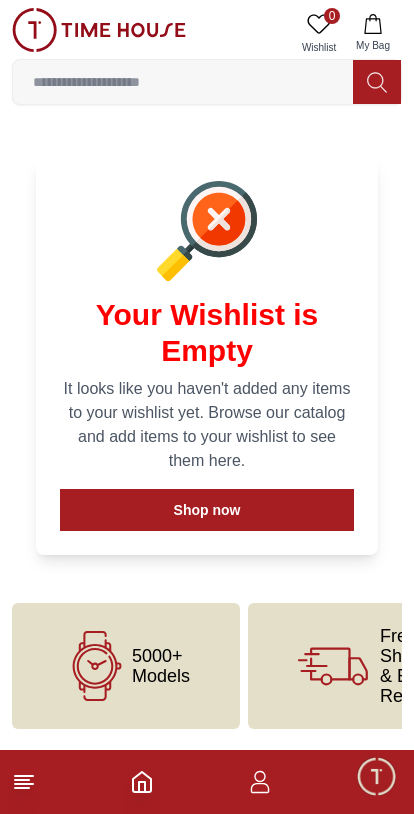 click on "0" at bounding box center (332, 16) 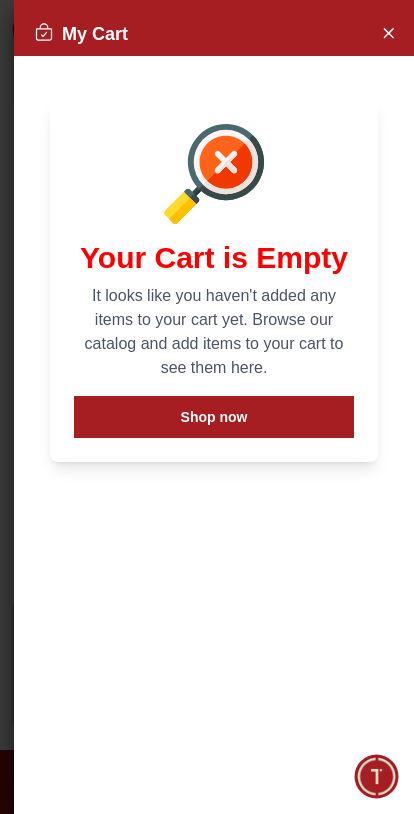 click on "My Cart" at bounding box center (214, 34) 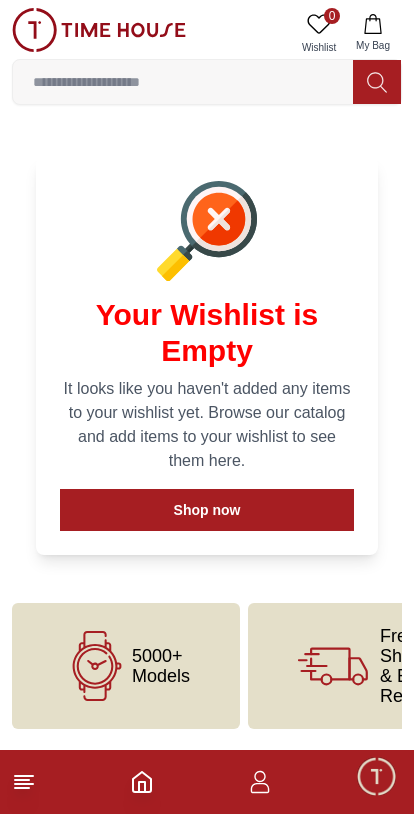 click 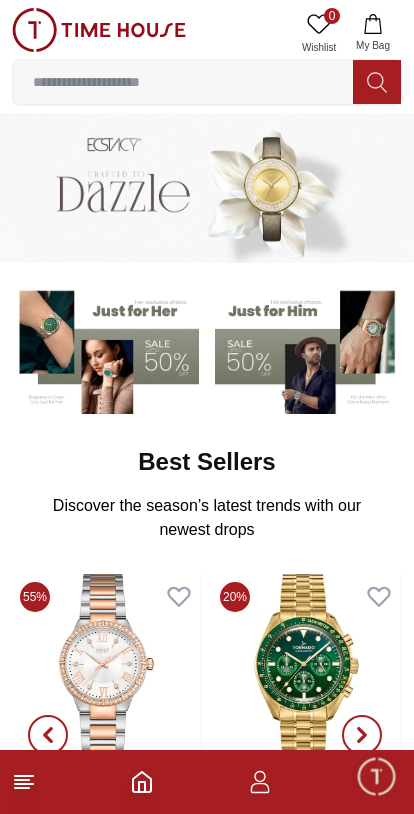 click 